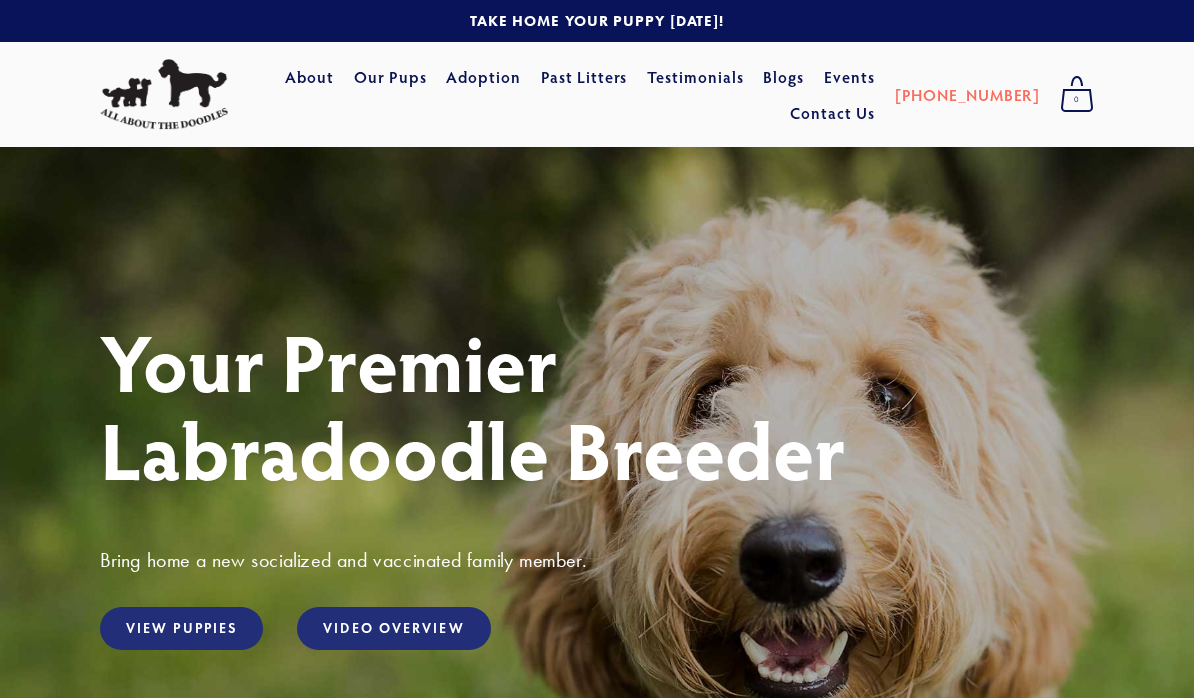 scroll, scrollTop: 0, scrollLeft: 0, axis: both 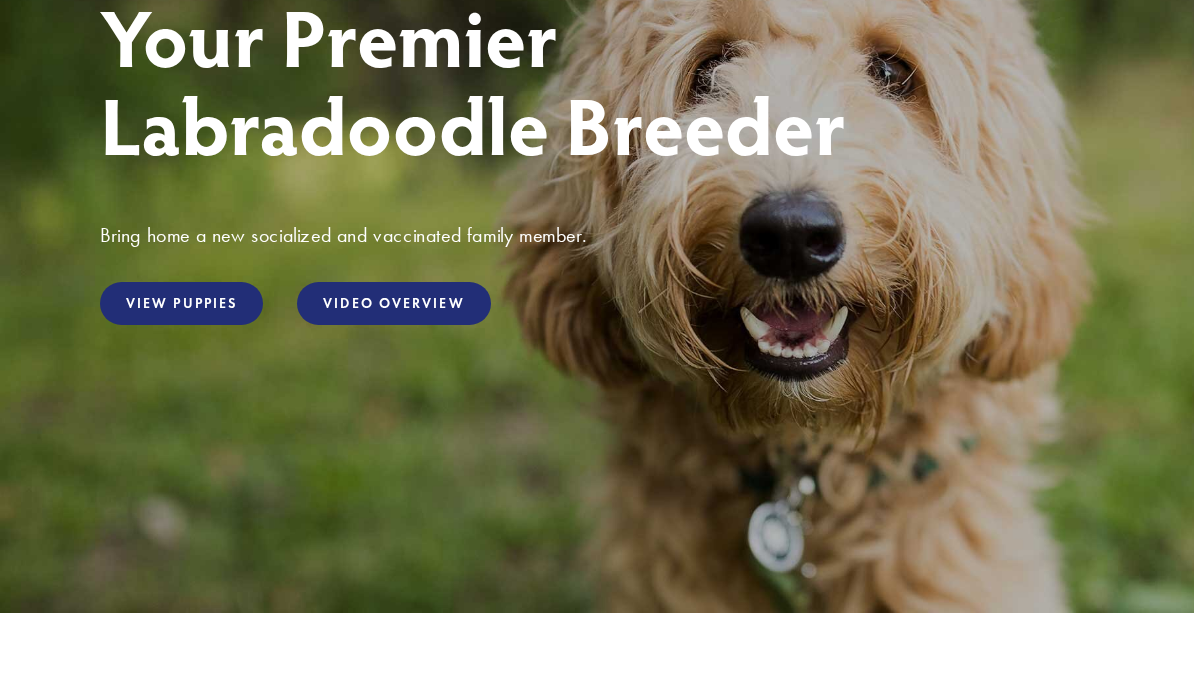 click on "View Puppies" at bounding box center [181, 303] 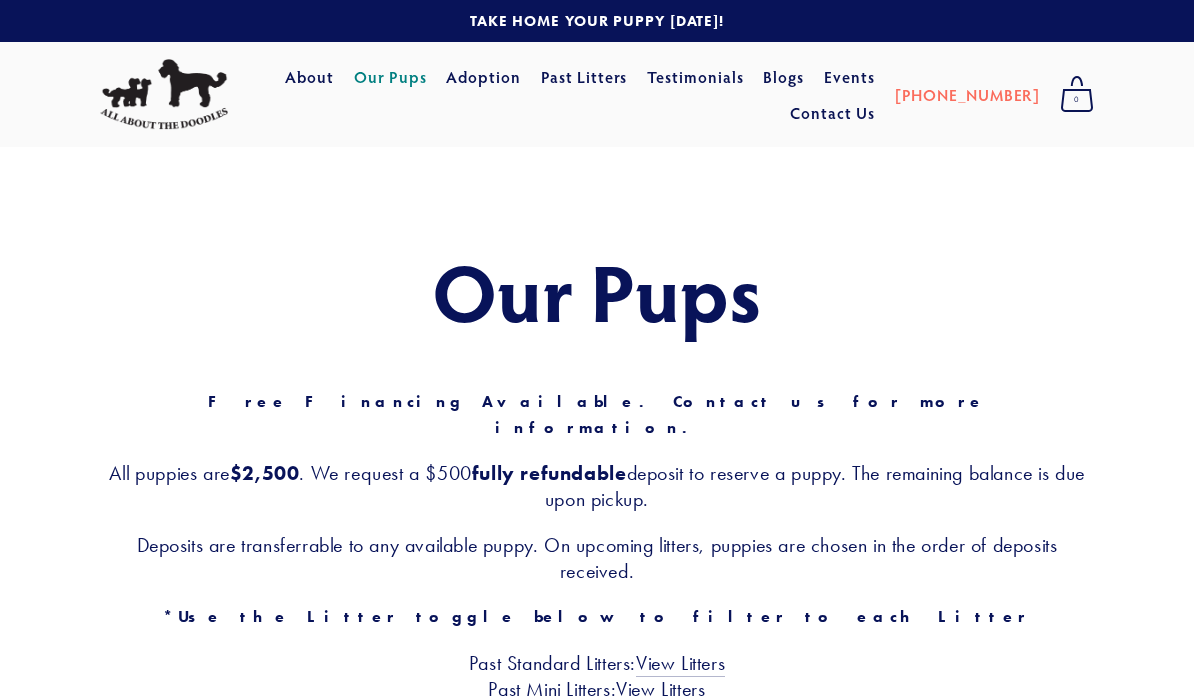 scroll, scrollTop: 0, scrollLeft: 0, axis: both 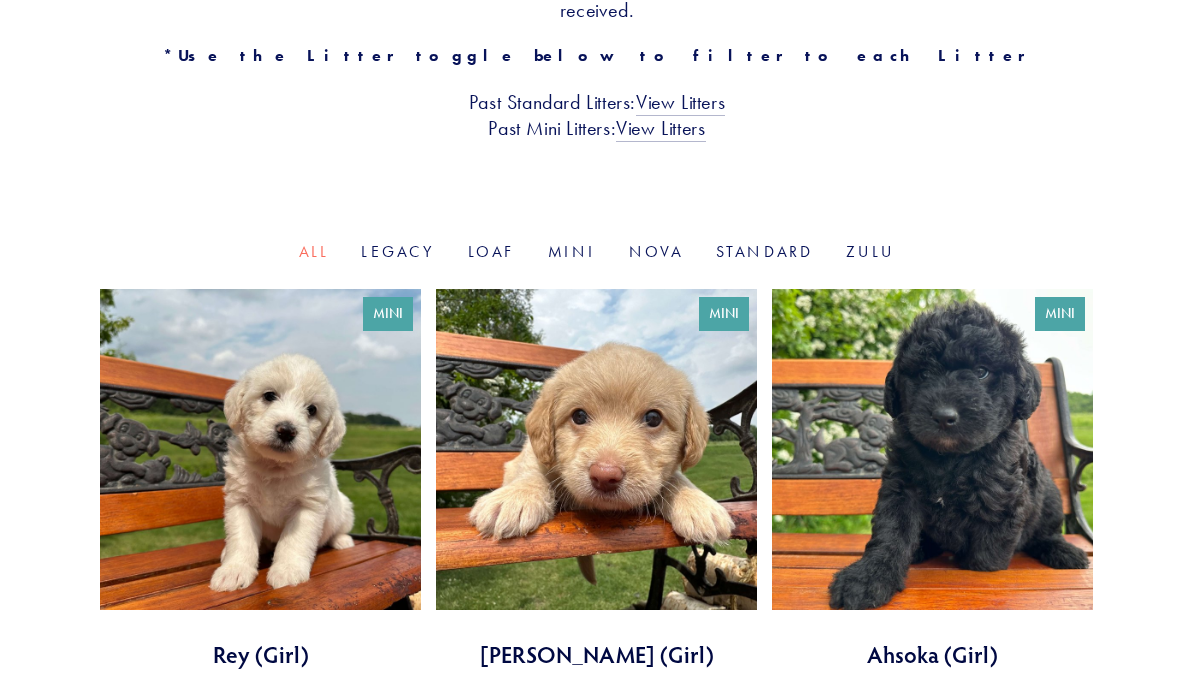 click on "Standard" at bounding box center (765, 251) 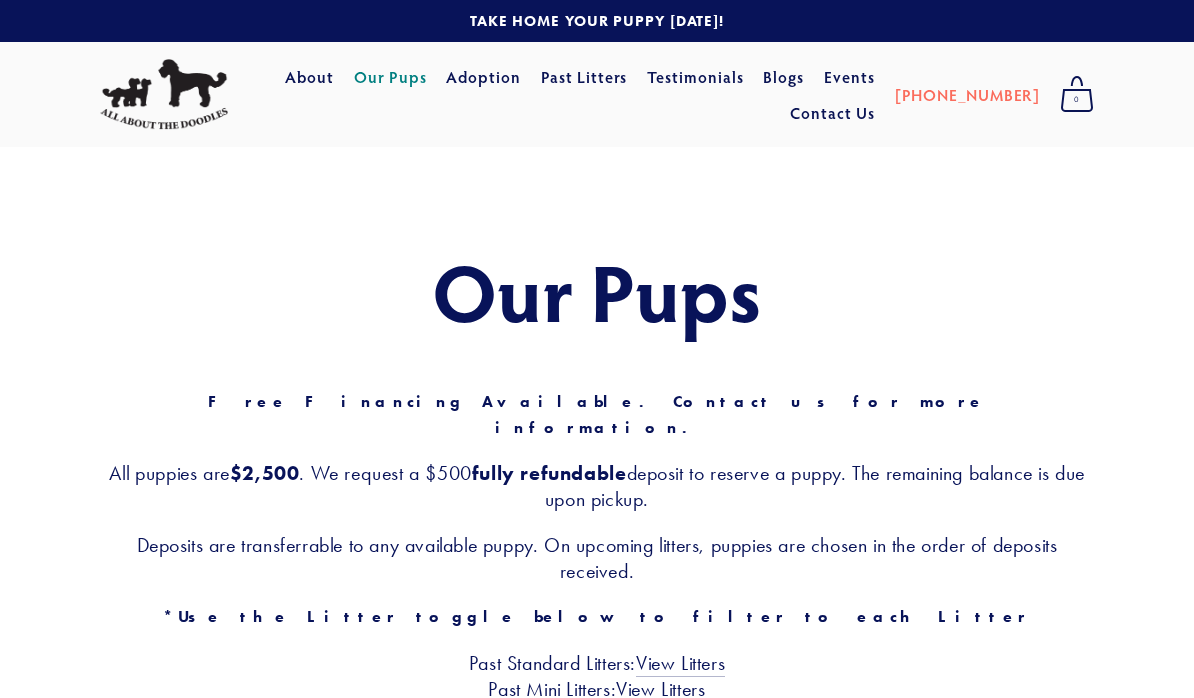 scroll, scrollTop: 0, scrollLeft: 0, axis: both 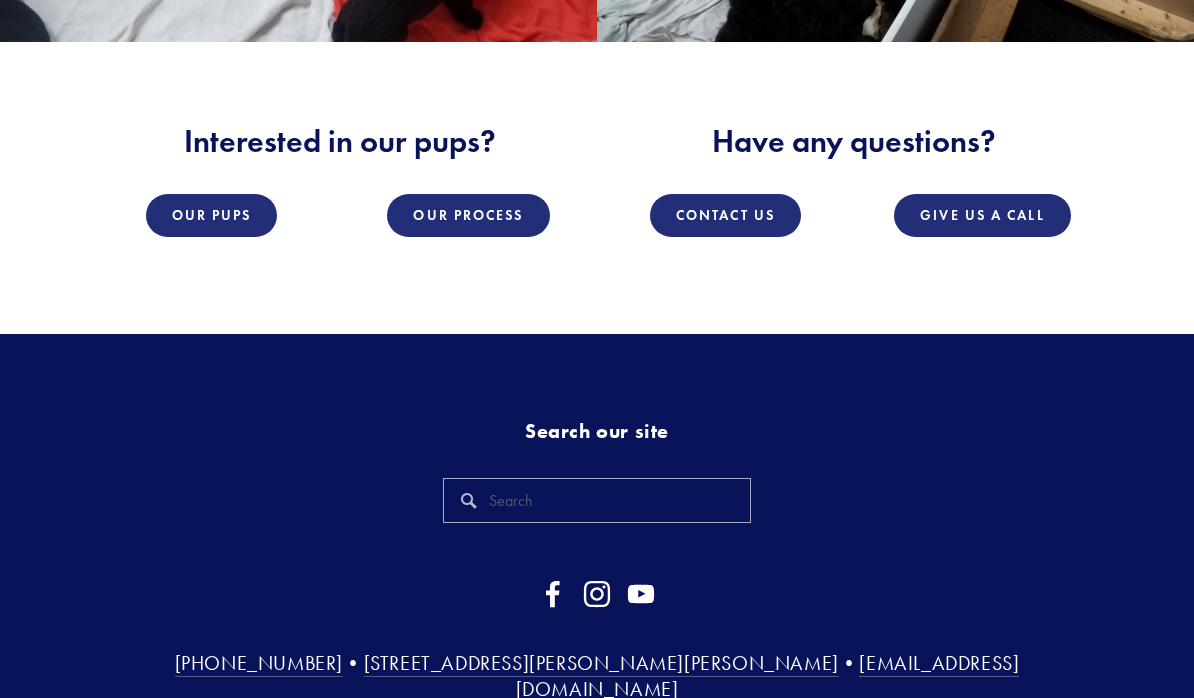 click on "Our Pups" at bounding box center [212, 215] 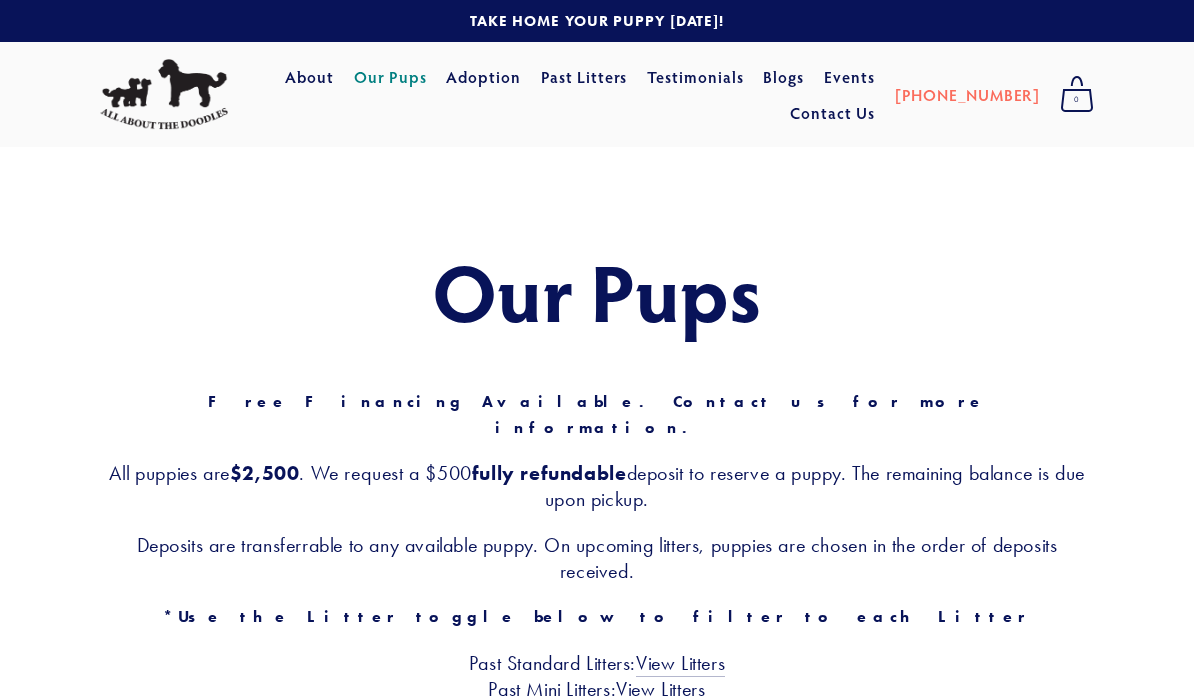 scroll, scrollTop: 0, scrollLeft: 0, axis: both 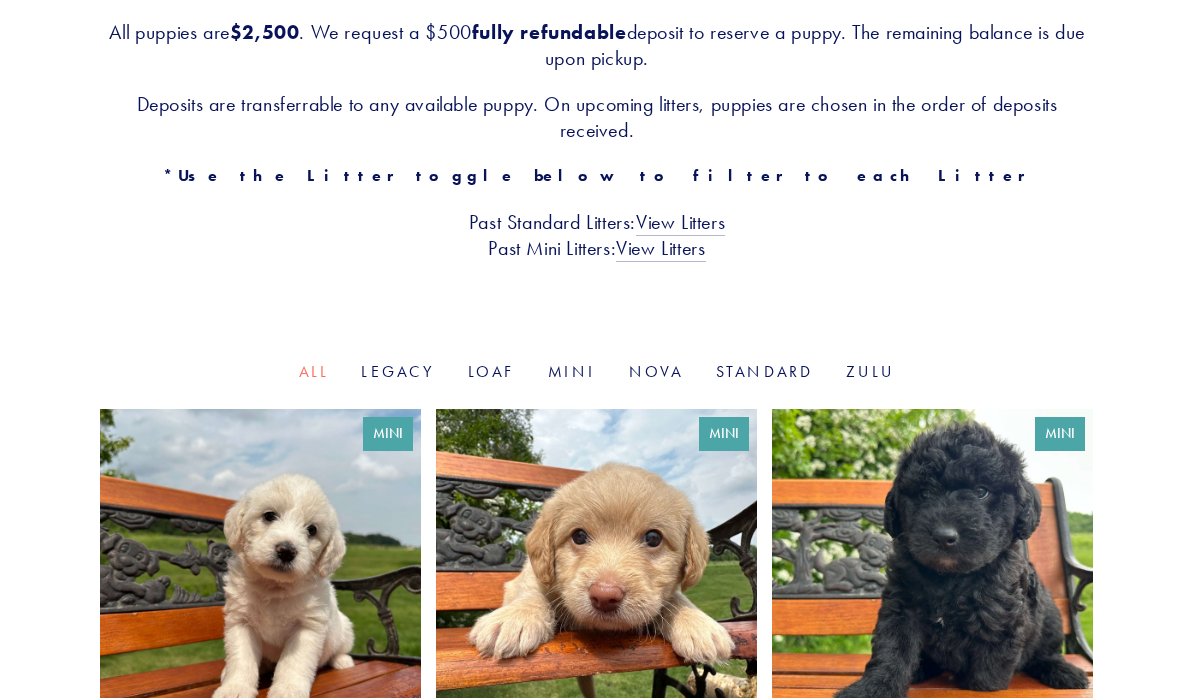 click on "Legacy" at bounding box center [398, 371] 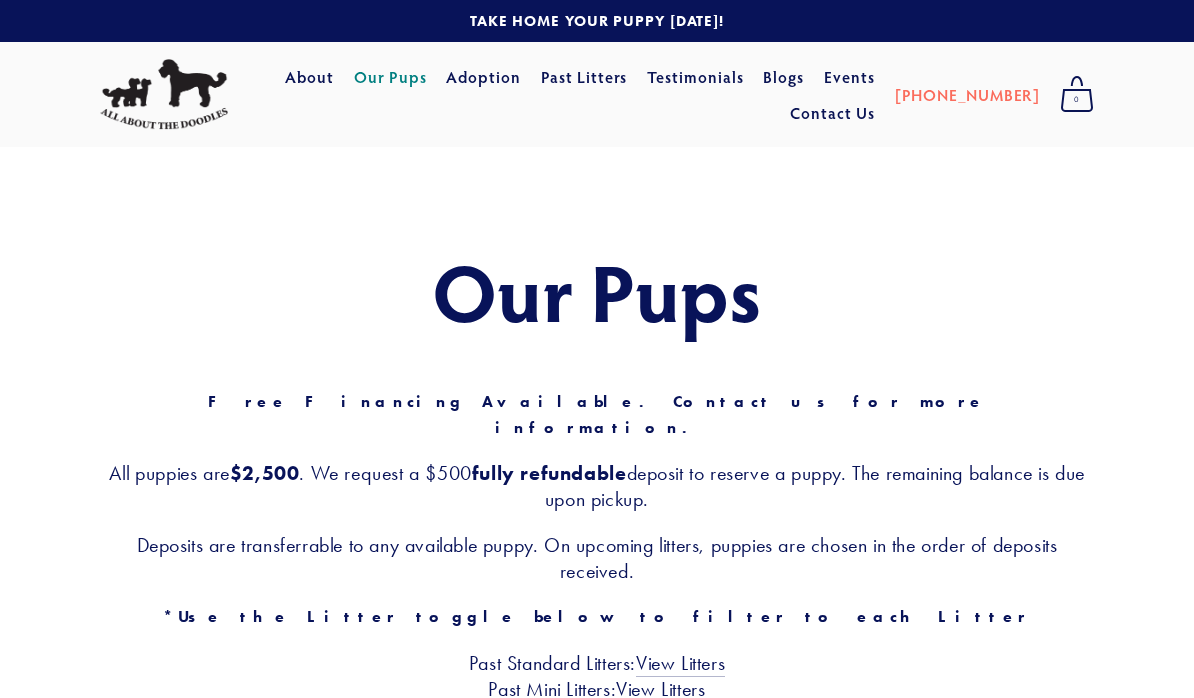 scroll, scrollTop: 0, scrollLeft: 0, axis: both 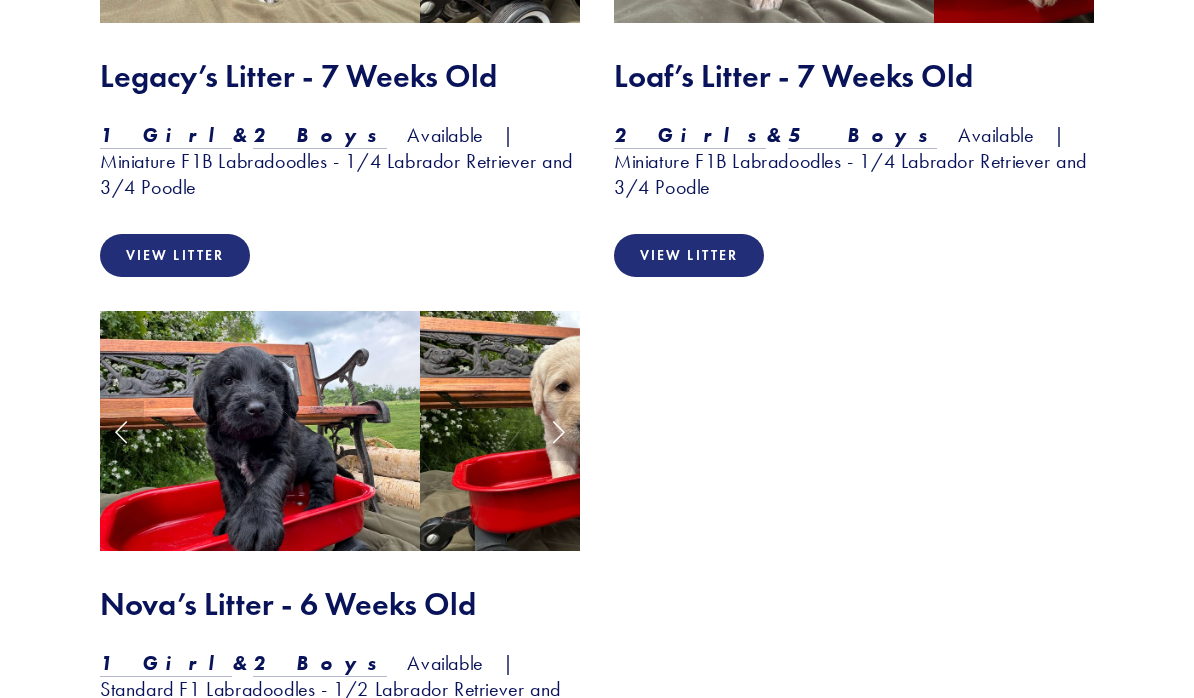 click at bounding box center (580, 431) 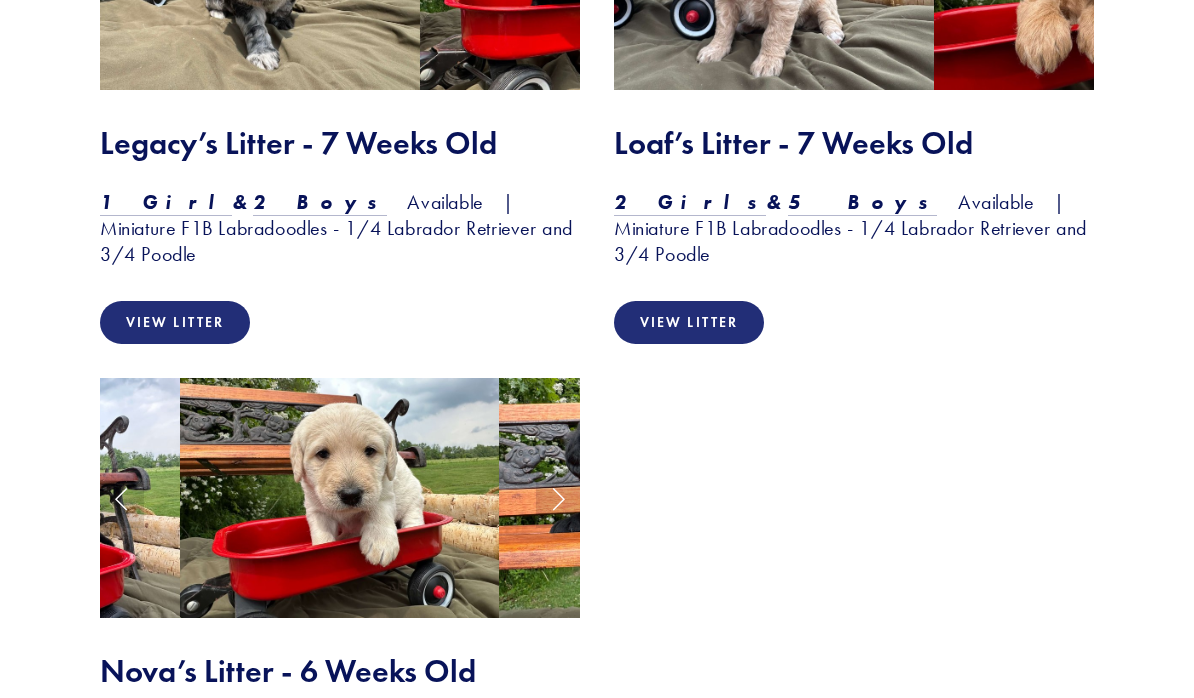scroll, scrollTop: 2507, scrollLeft: 0, axis: vertical 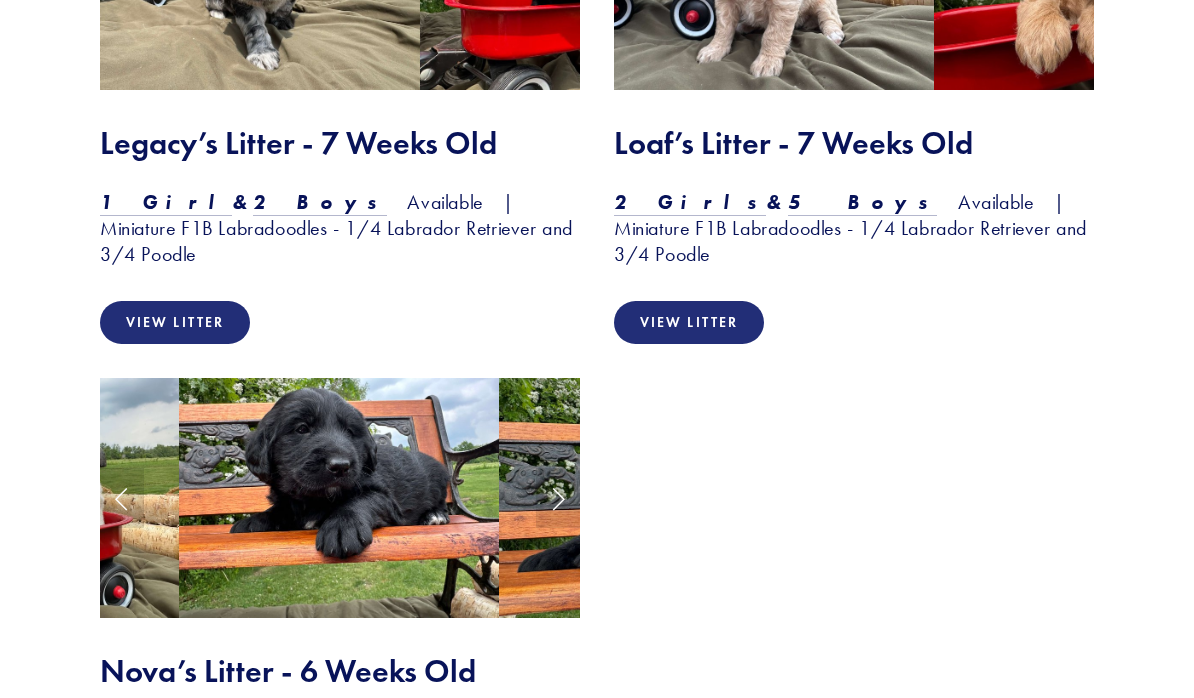 click on "Nova’s Litter - 6 Weeks Old" at bounding box center (340, 671) 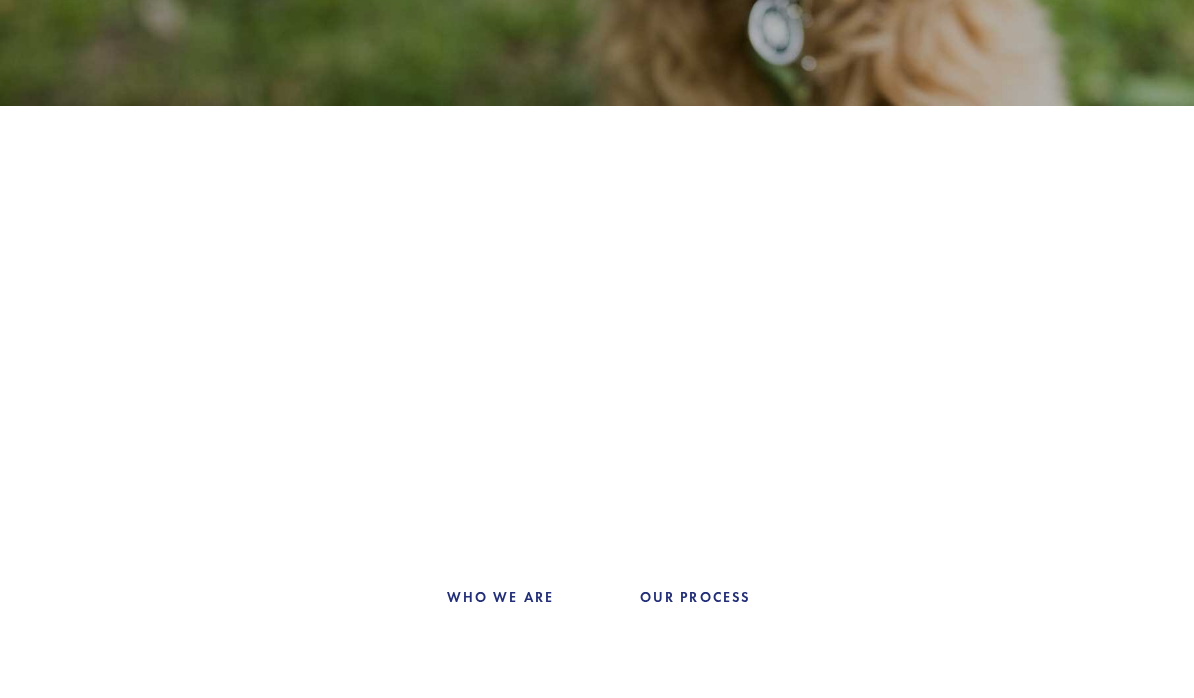 scroll, scrollTop: 812, scrollLeft: 0, axis: vertical 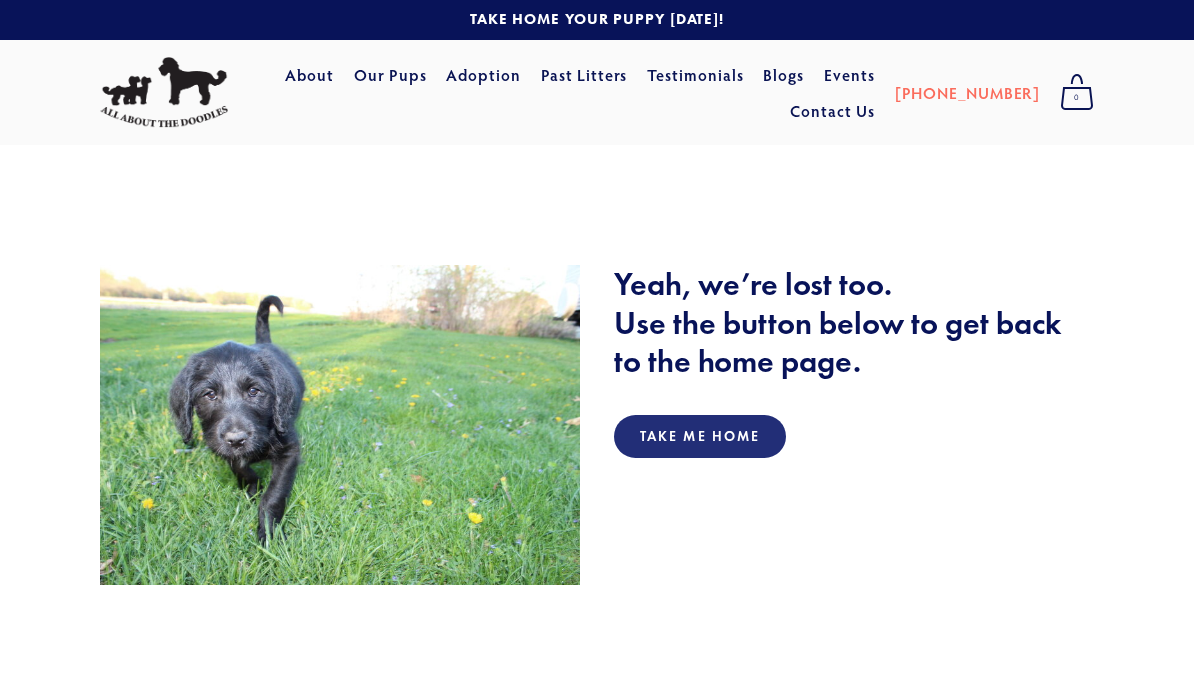 click on "Take Me Home" at bounding box center (700, 436) 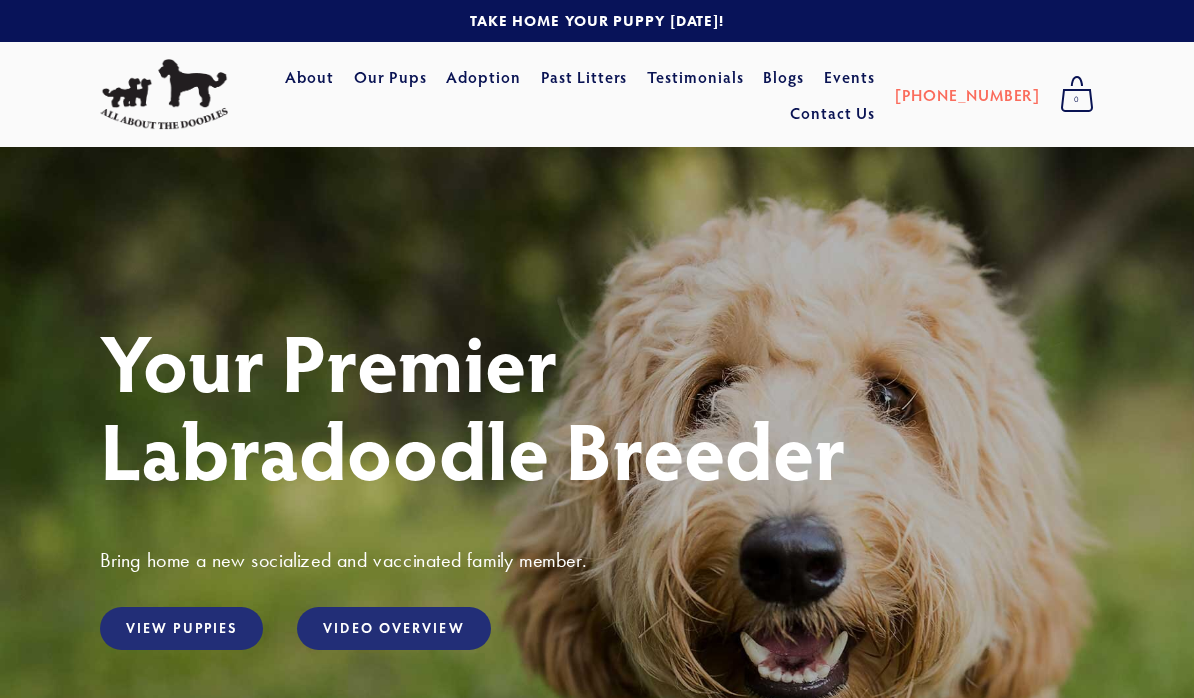 scroll, scrollTop: 0, scrollLeft: 0, axis: both 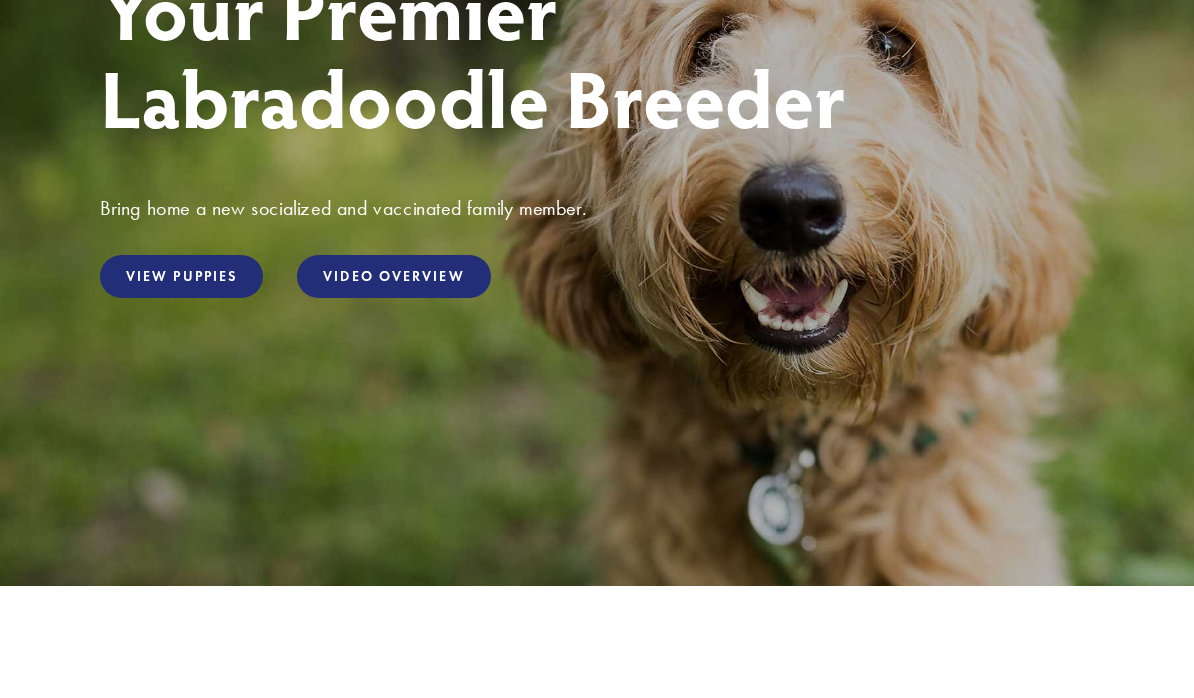 click on "View Puppies" at bounding box center (181, 276) 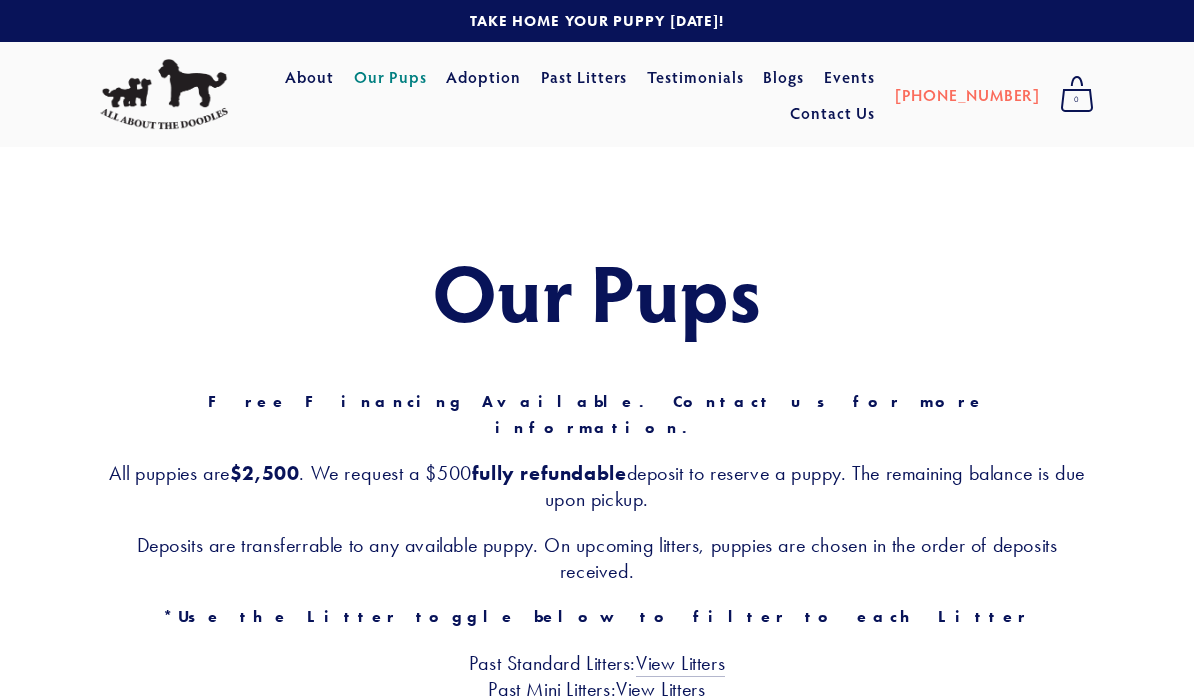 scroll, scrollTop: 0, scrollLeft: 0, axis: both 